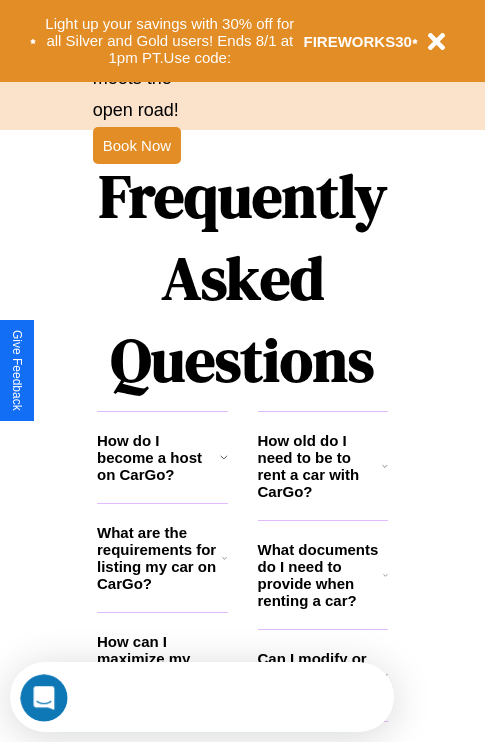 scroll, scrollTop: 2423, scrollLeft: 0, axis: vertical 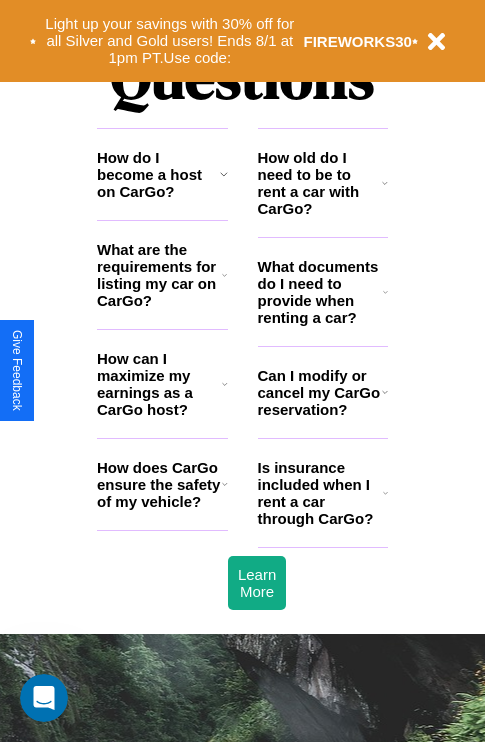 click on "How do I become a host on CarGo?" at bounding box center (158, 174) 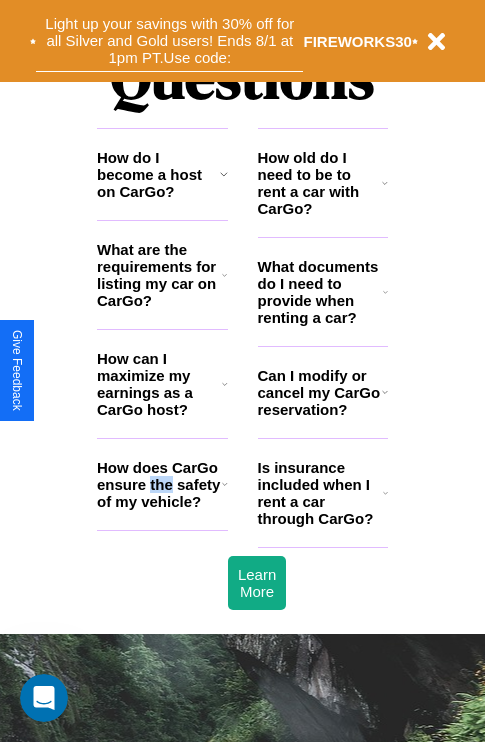 click on "Light up your savings with 30% off for all Silver and Gold users! Ends 8/1 at 1pm PT.  Use code:" at bounding box center (169, 41) 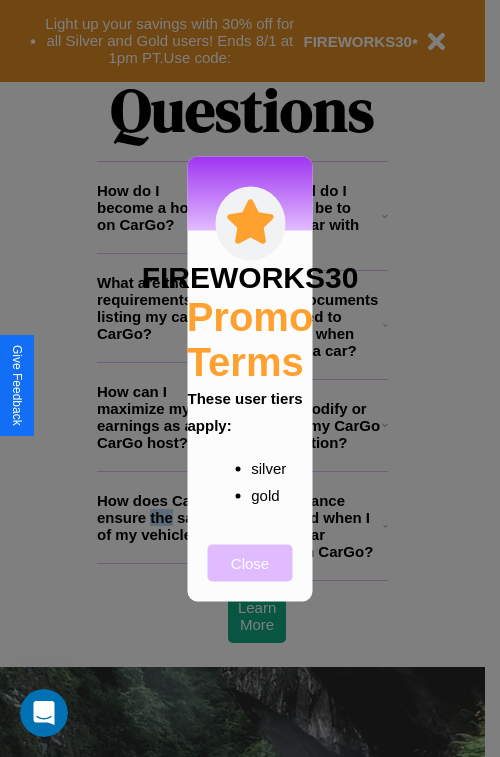 click on "Close" at bounding box center (250, 562) 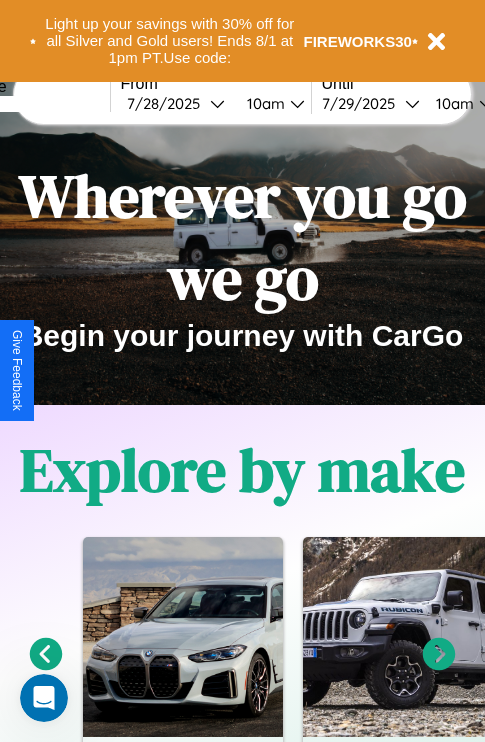 scroll, scrollTop: 0, scrollLeft: 0, axis: both 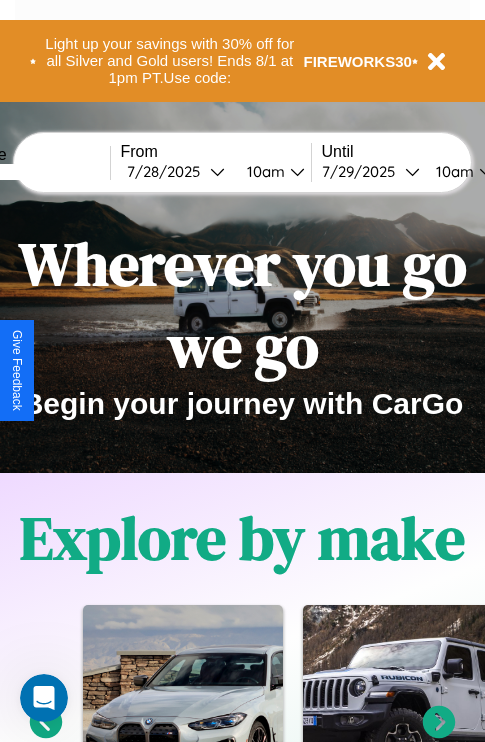 click at bounding box center (35, 172) 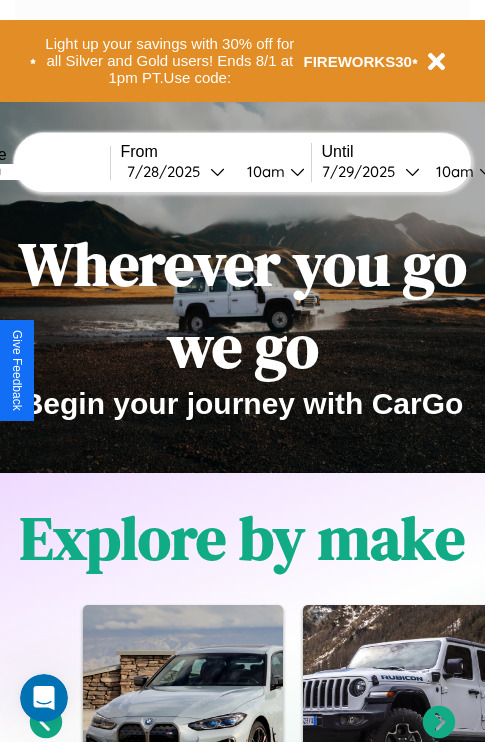 type on "*******" 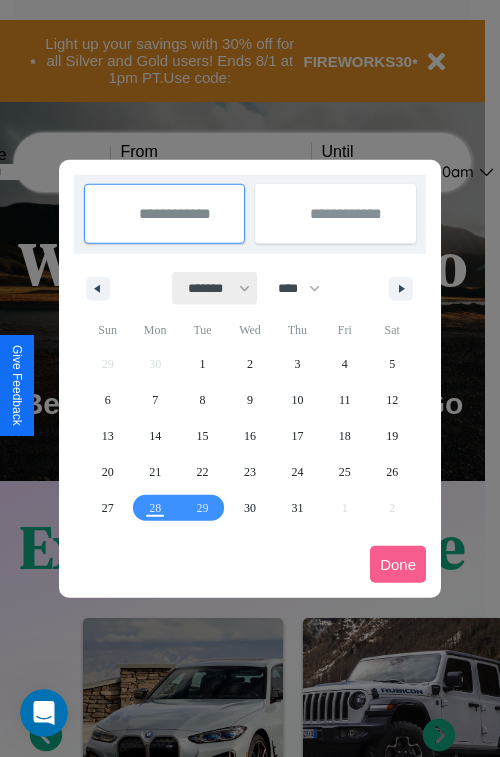 click on "******* ******** ***** ***** *** **** **** ****** ********* ******* ******** ********" at bounding box center [215, 288] 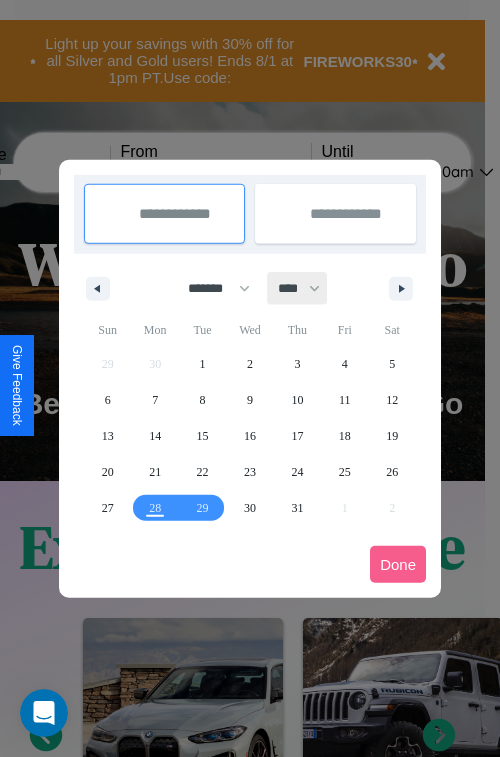click on "**** **** **** **** **** **** **** **** **** **** **** **** **** **** **** **** **** **** **** **** **** **** **** **** **** **** **** **** **** **** **** **** **** **** **** **** **** **** **** **** **** **** **** **** **** **** **** **** **** **** **** **** **** **** **** **** **** **** **** **** **** **** **** **** **** **** **** **** **** **** **** **** **** **** **** **** **** **** **** **** **** **** **** **** **** **** **** **** **** **** **** **** **** **** **** **** **** **** **** **** **** **** **** **** **** **** **** **** **** **** **** **** **** **** **** **** **** **** **** **** ****" at bounding box center [298, 288] 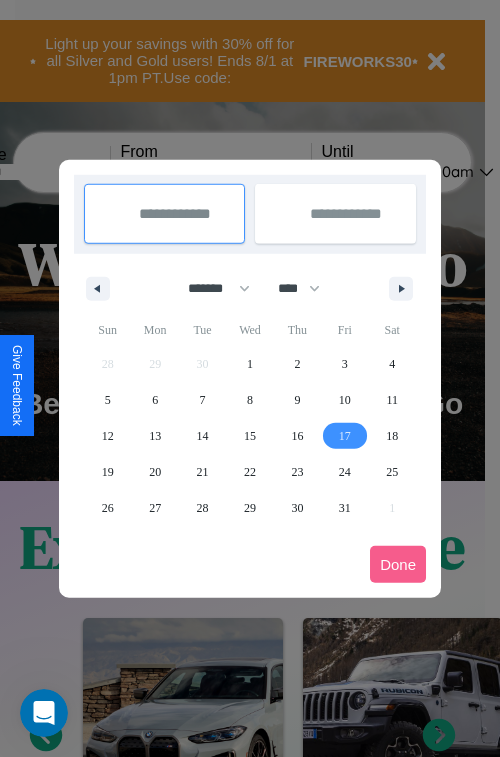 click on "17" at bounding box center (345, 436) 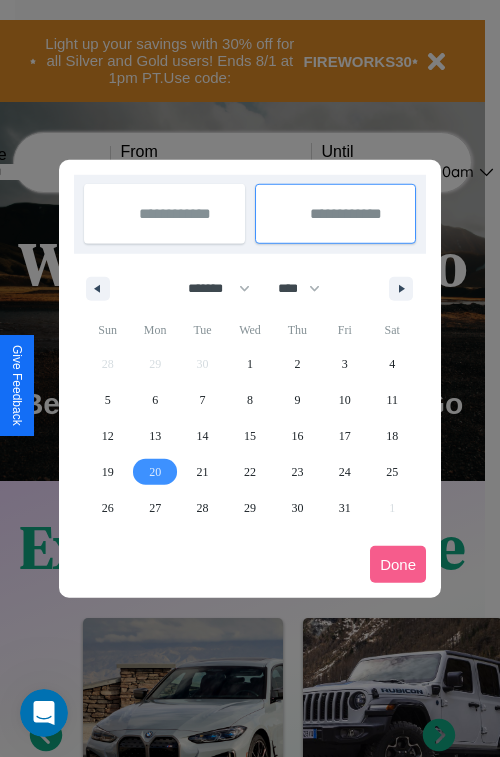 click on "20" at bounding box center [155, 472] 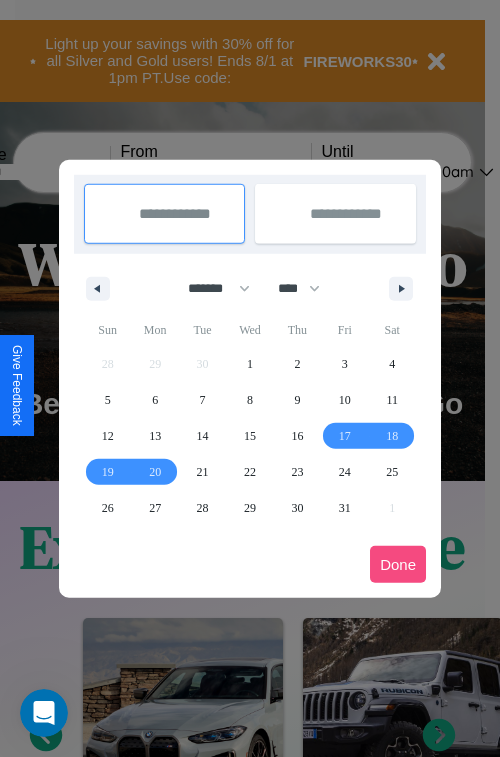 click on "Done" at bounding box center [398, 564] 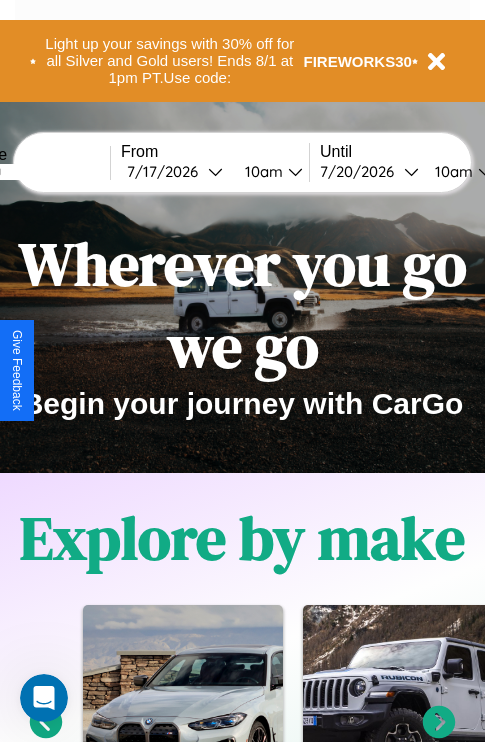 scroll, scrollTop: 0, scrollLeft: 75, axis: horizontal 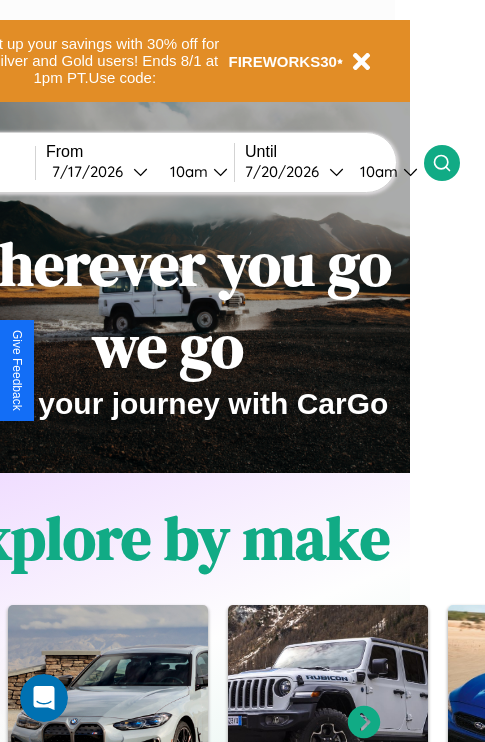 click 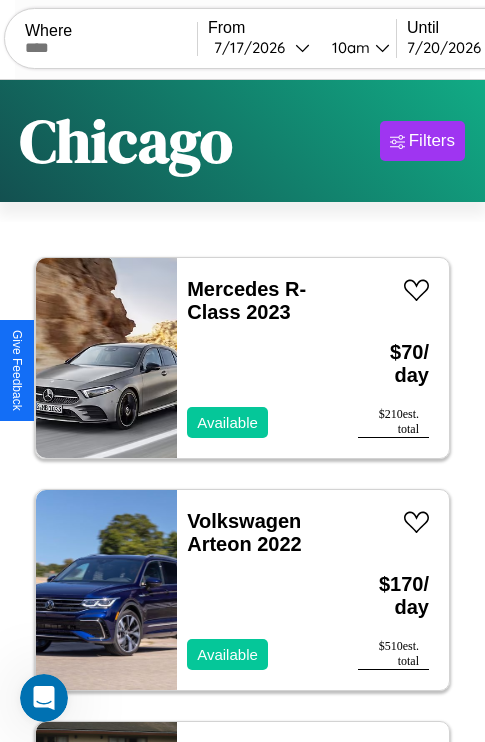 scroll, scrollTop: 79, scrollLeft: 0, axis: vertical 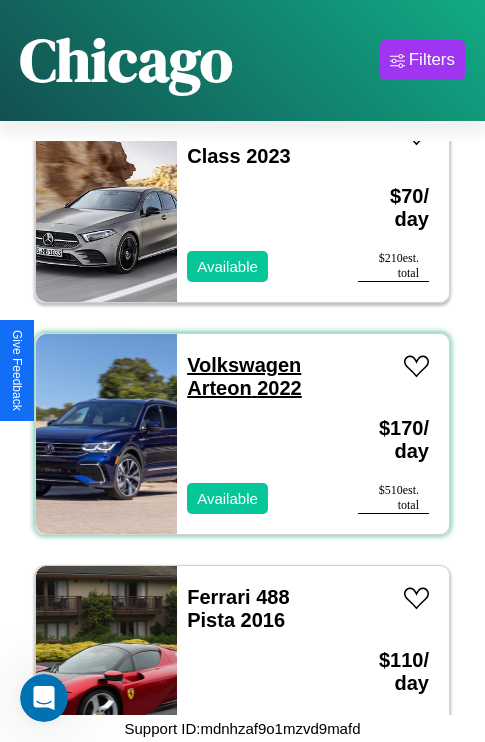 click on "Volkswagen   Arteon   2022" at bounding box center [244, 376] 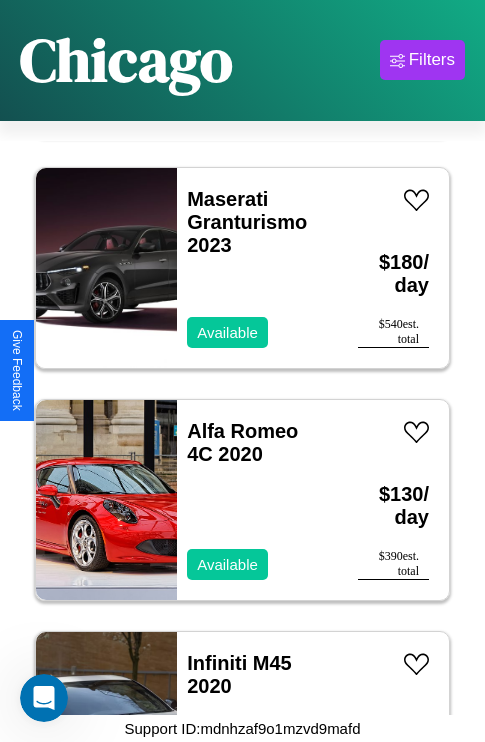 scroll, scrollTop: 2627, scrollLeft: 0, axis: vertical 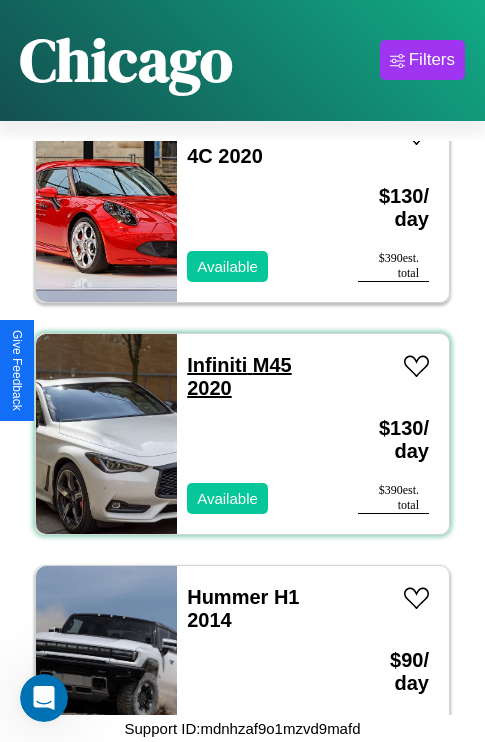 click on "Infiniti   M45   2020" at bounding box center [239, 376] 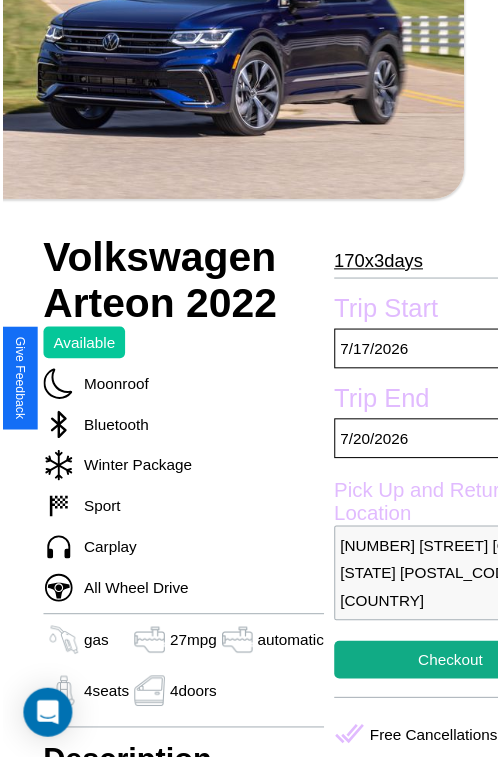 scroll, scrollTop: 640, scrollLeft: 84, axis: both 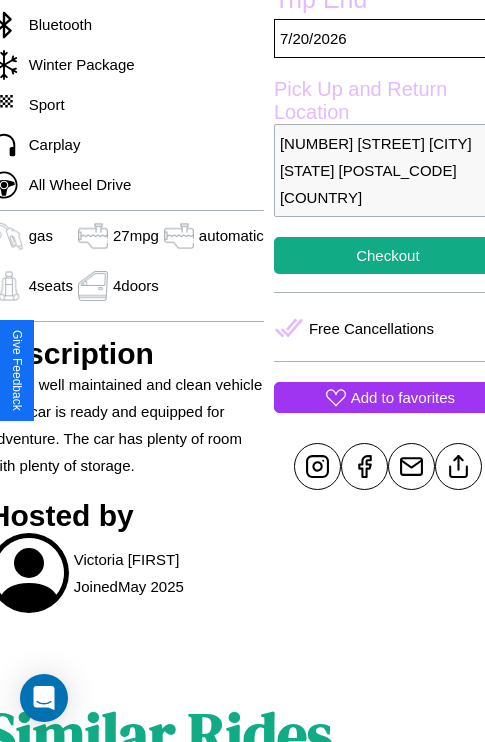 click on "Add to favorites" at bounding box center [403, 397] 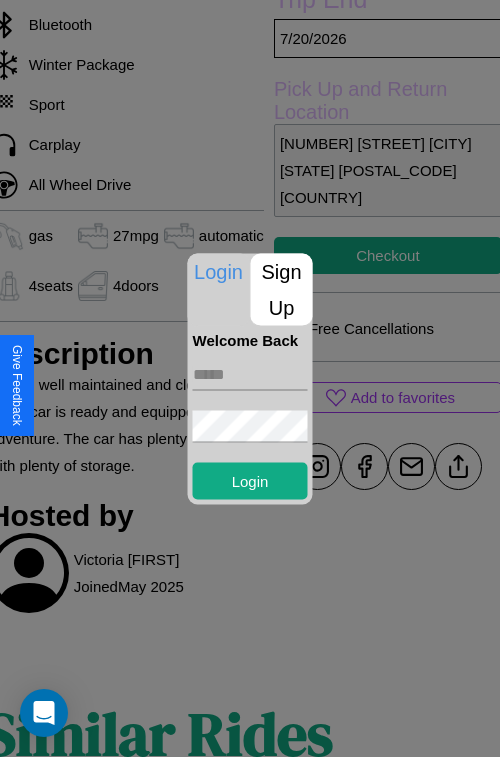 click at bounding box center (250, 374) 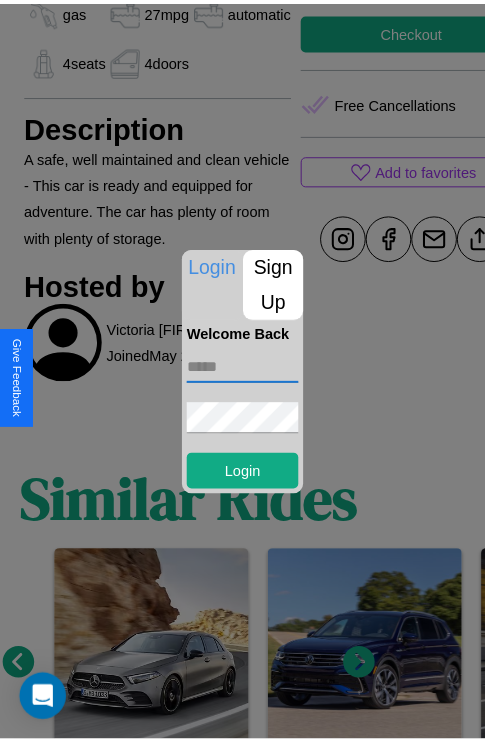 scroll, scrollTop: 972, scrollLeft: 30, axis: both 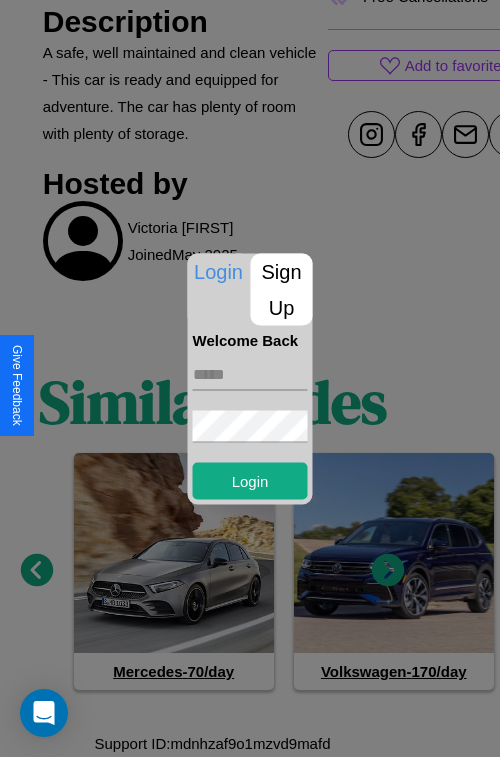 click at bounding box center (250, 378) 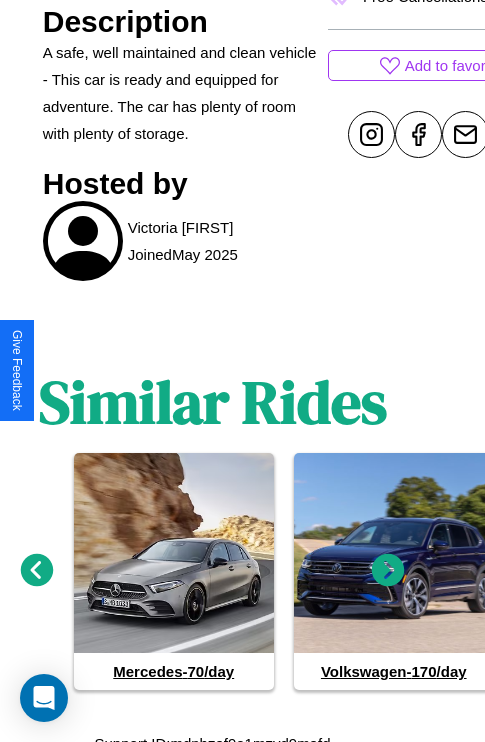 click 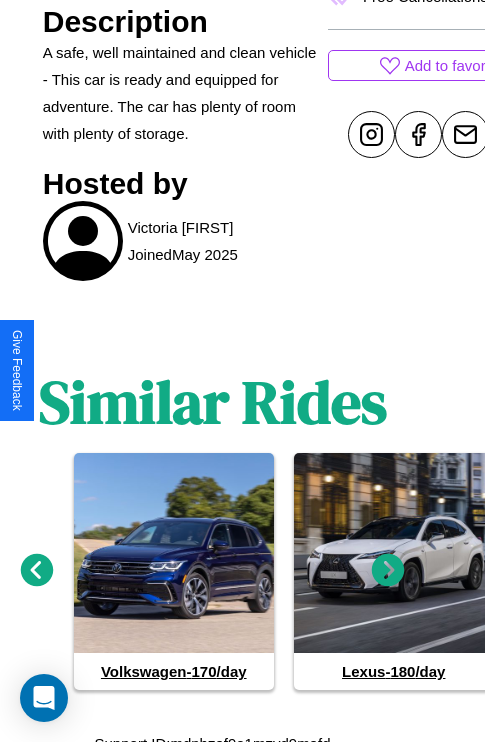 click 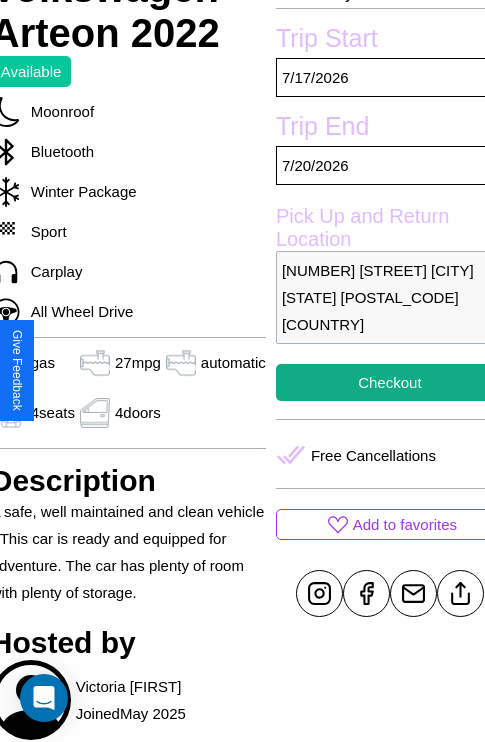 scroll, scrollTop: 498, scrollLeft: 84, axis: both 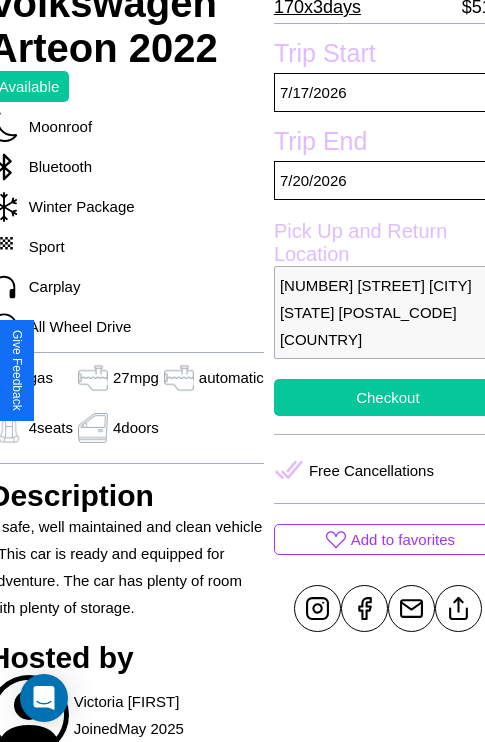 click on "Checkout" at bounding box center [388, 397] 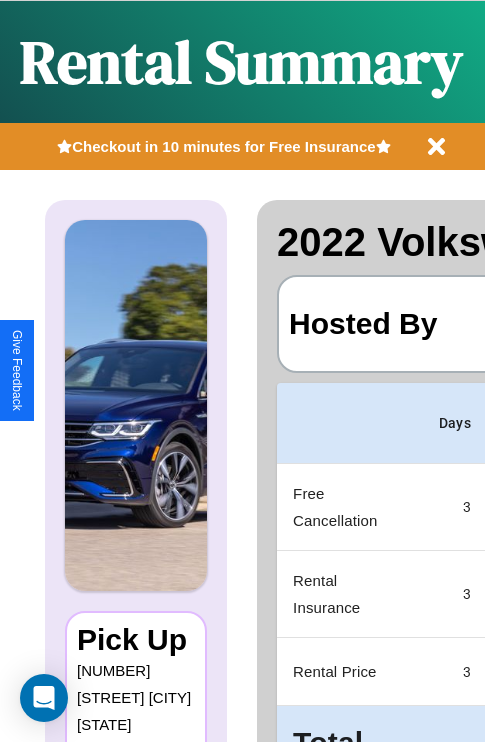 scroll, scrollTop: 0, scrollLeft: 378, axis: horizontal 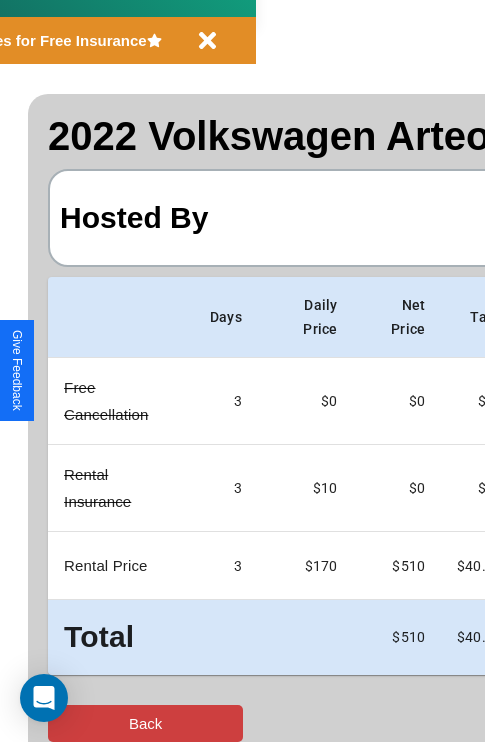 click on "Back" at bounding box center (145, 723) 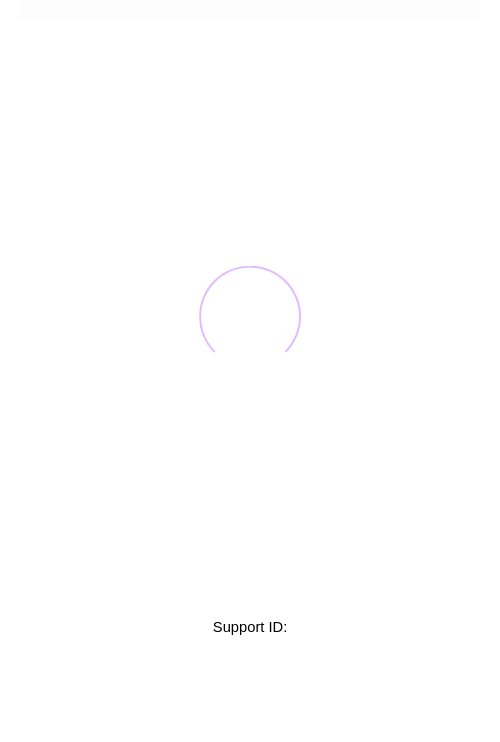 scroll, scrollTop: 0, scrollLeft: 0, axis: both 